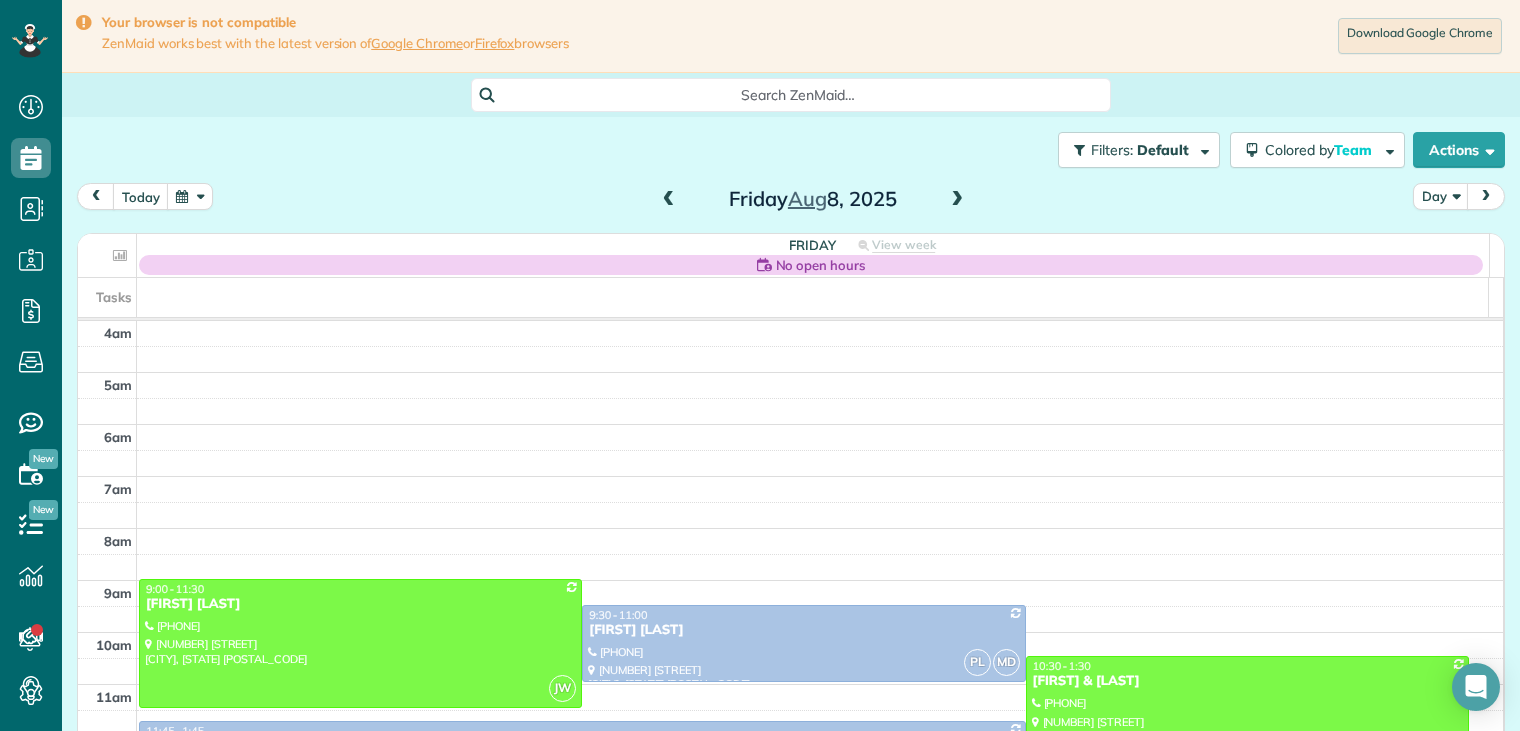 scroll, scrollTop: 0, scrollLeft: 0, axis: both 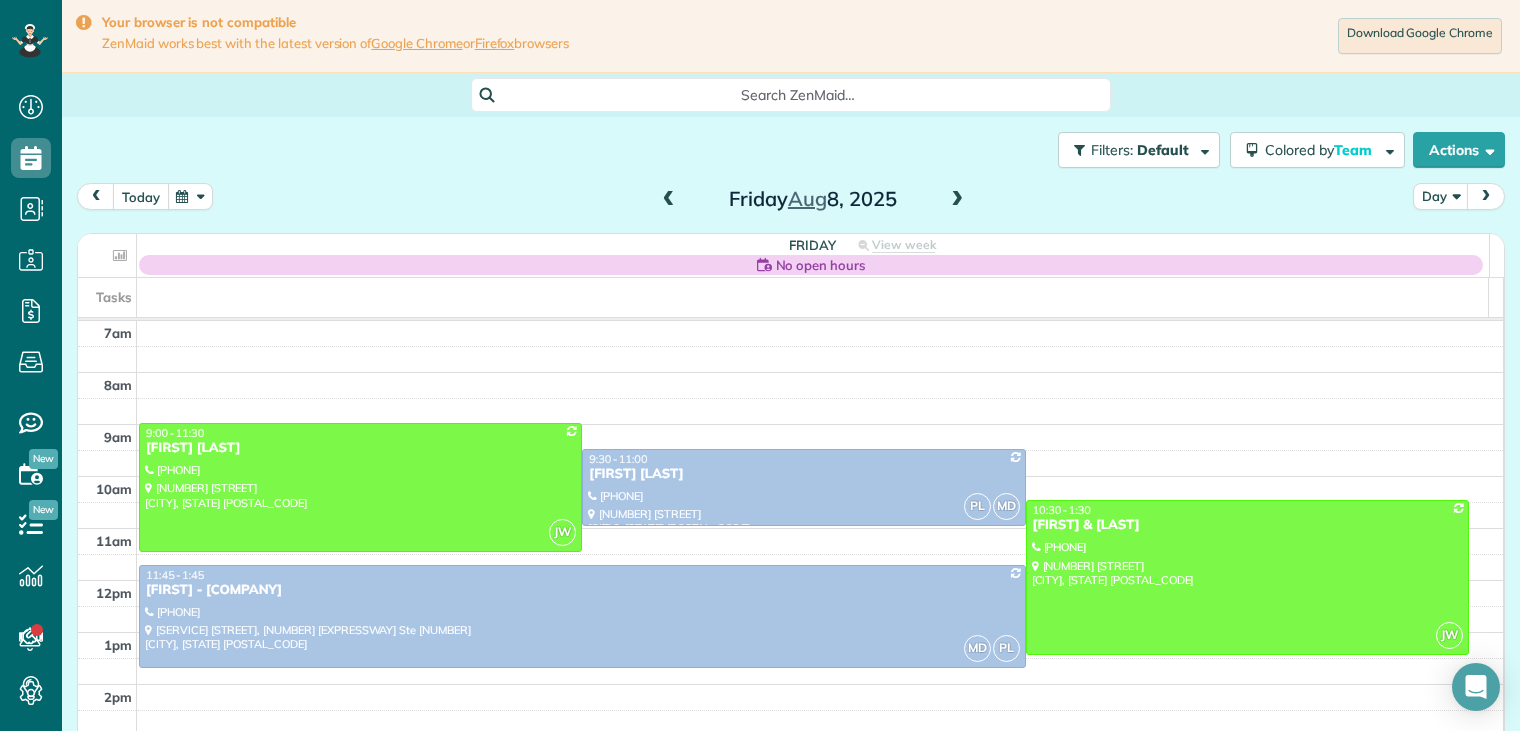 click on "today" at bounding box center (141, 196) 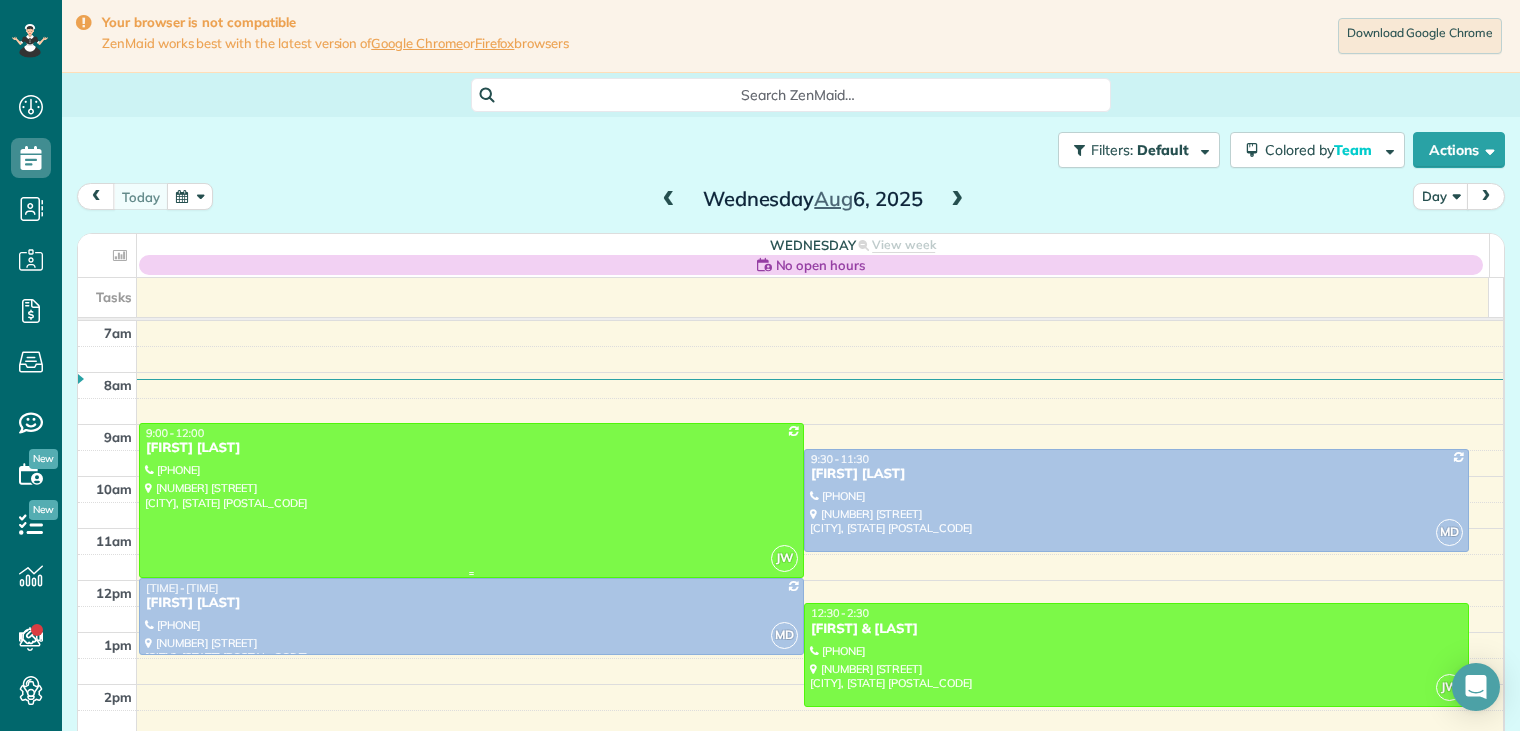 click at bounding box center (471, 500) 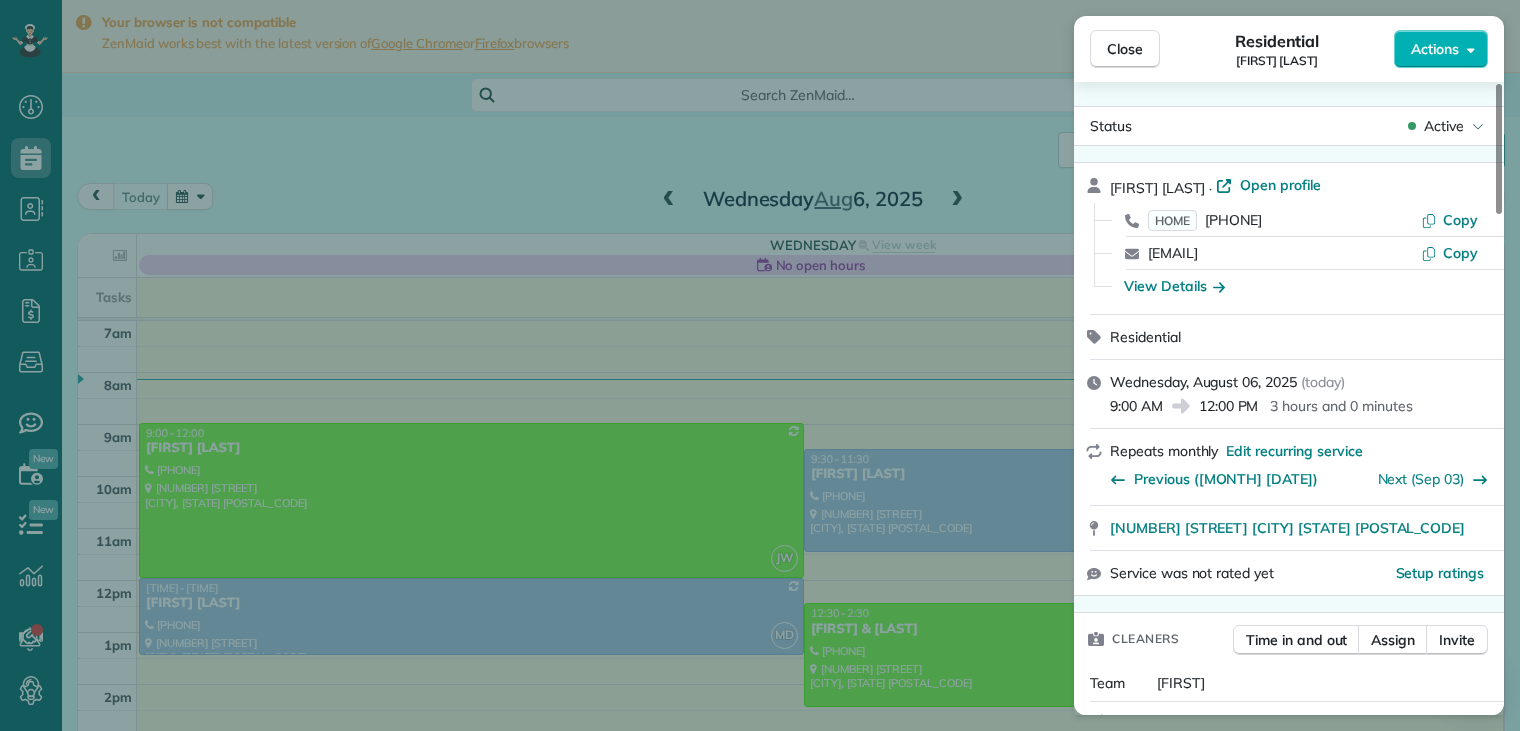 click on "View Details" at bounding box center (1301, 286) 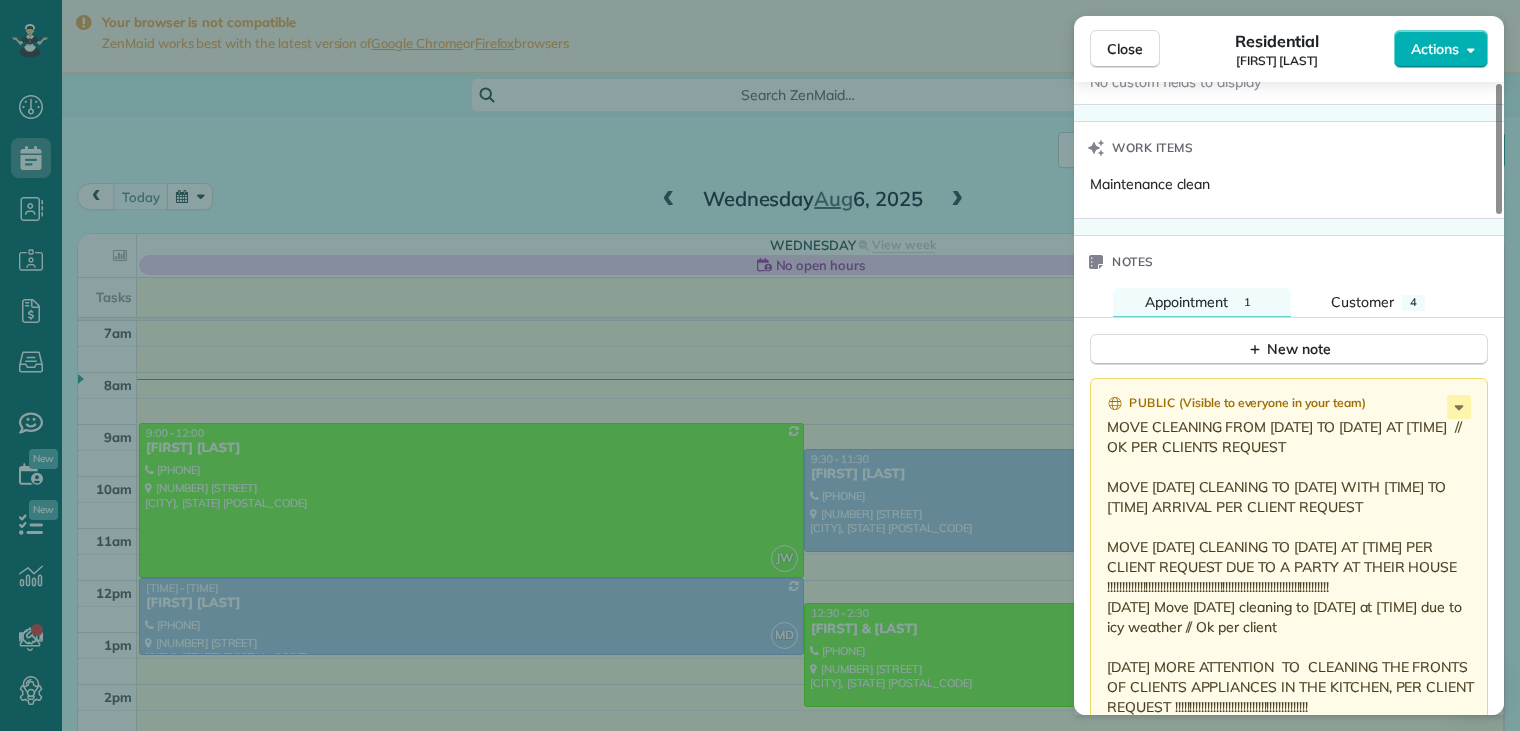 scroll, scrollTop: 1500, scrollLeft: 0, axis: vertical 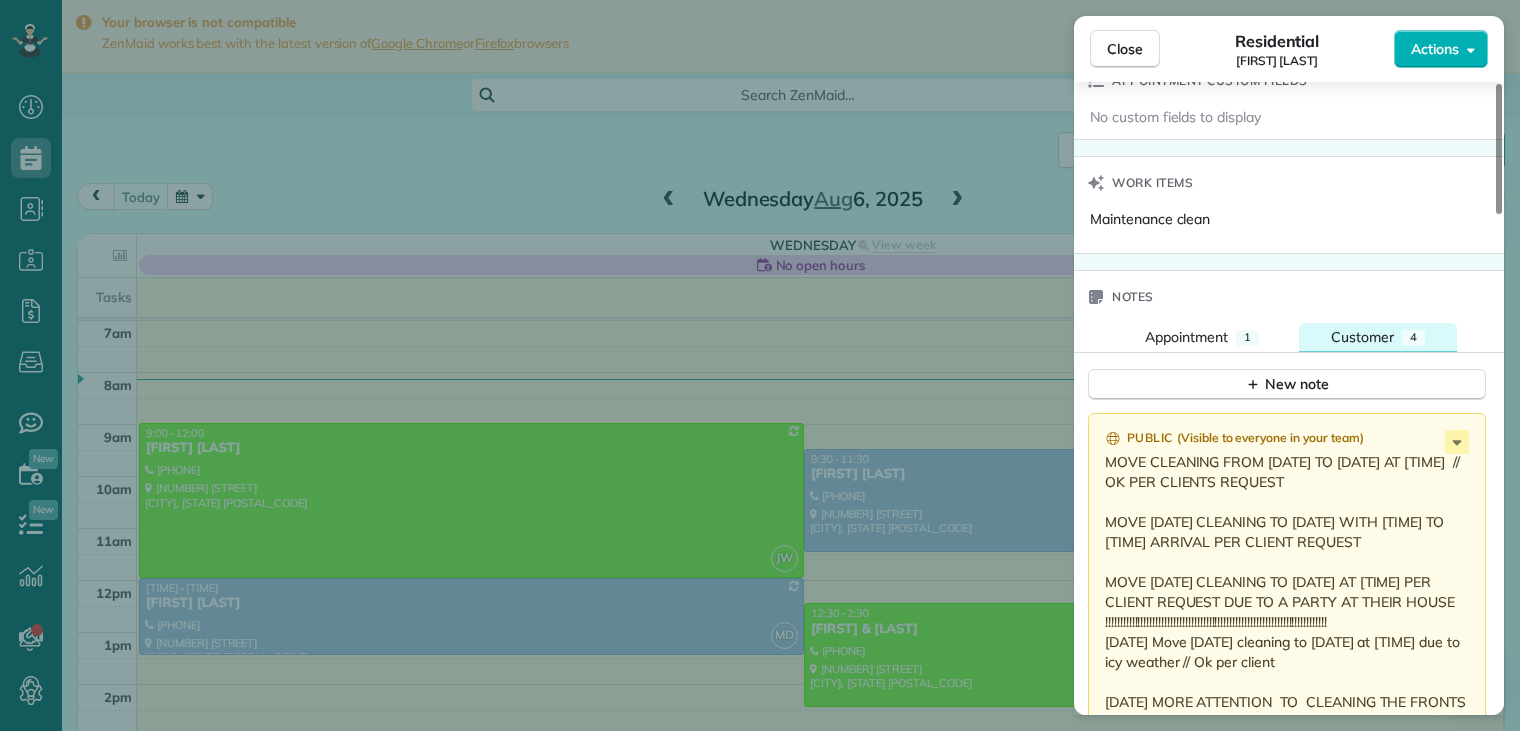 click on "Customer" at bounding box center [1362, 337] 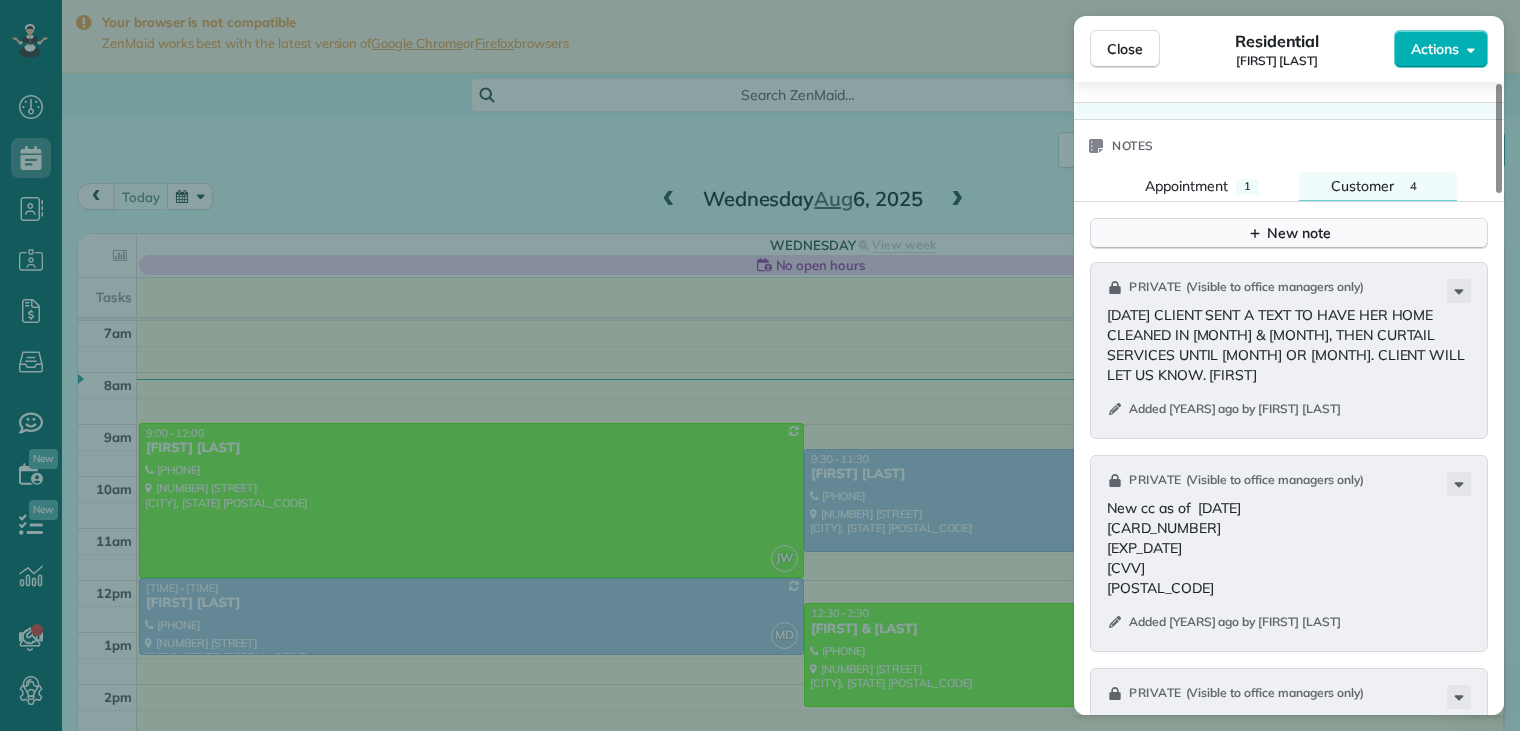 scroll, scrollTop: 1700, scrollLeft: 0, axis: vertical 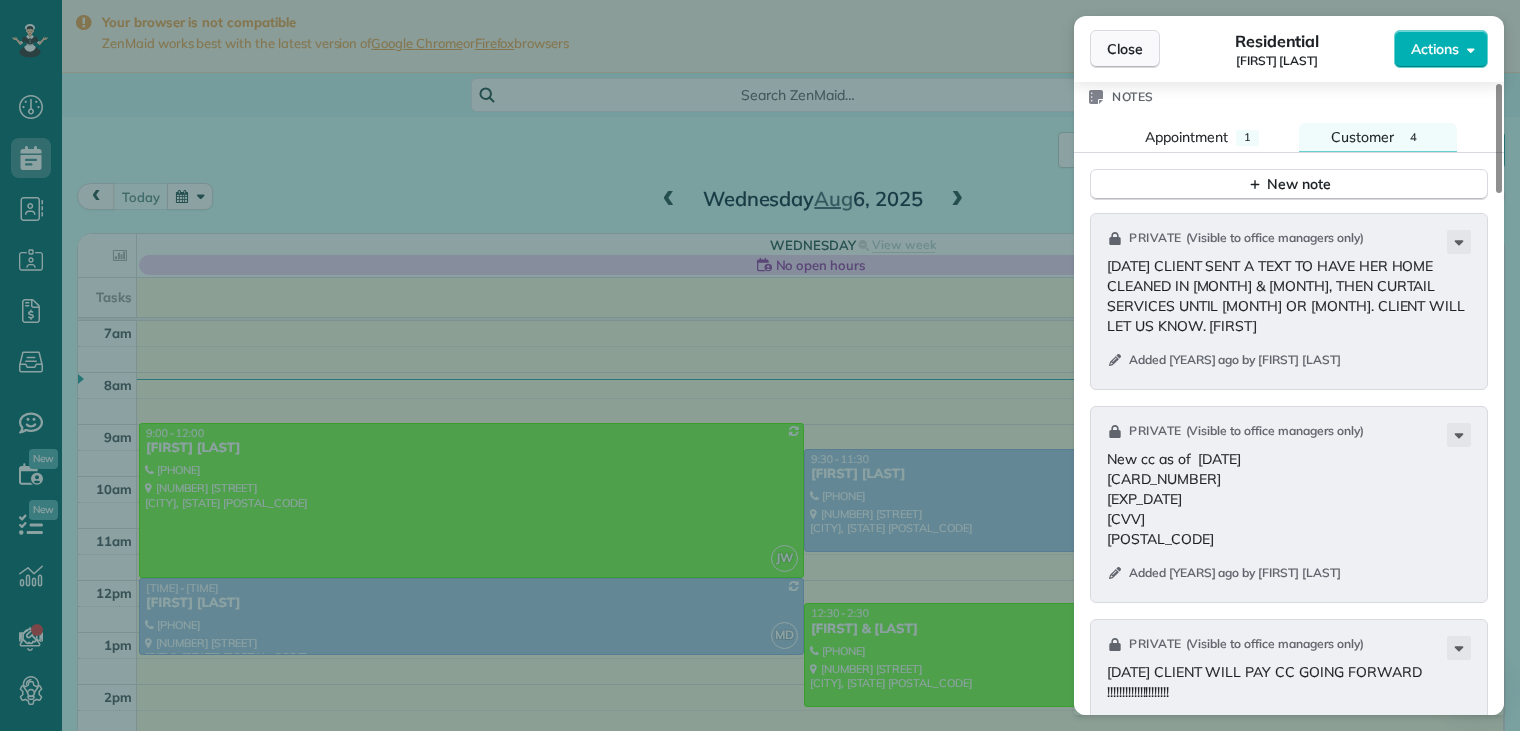 click on "Close" at bounding box center (1125, 49) 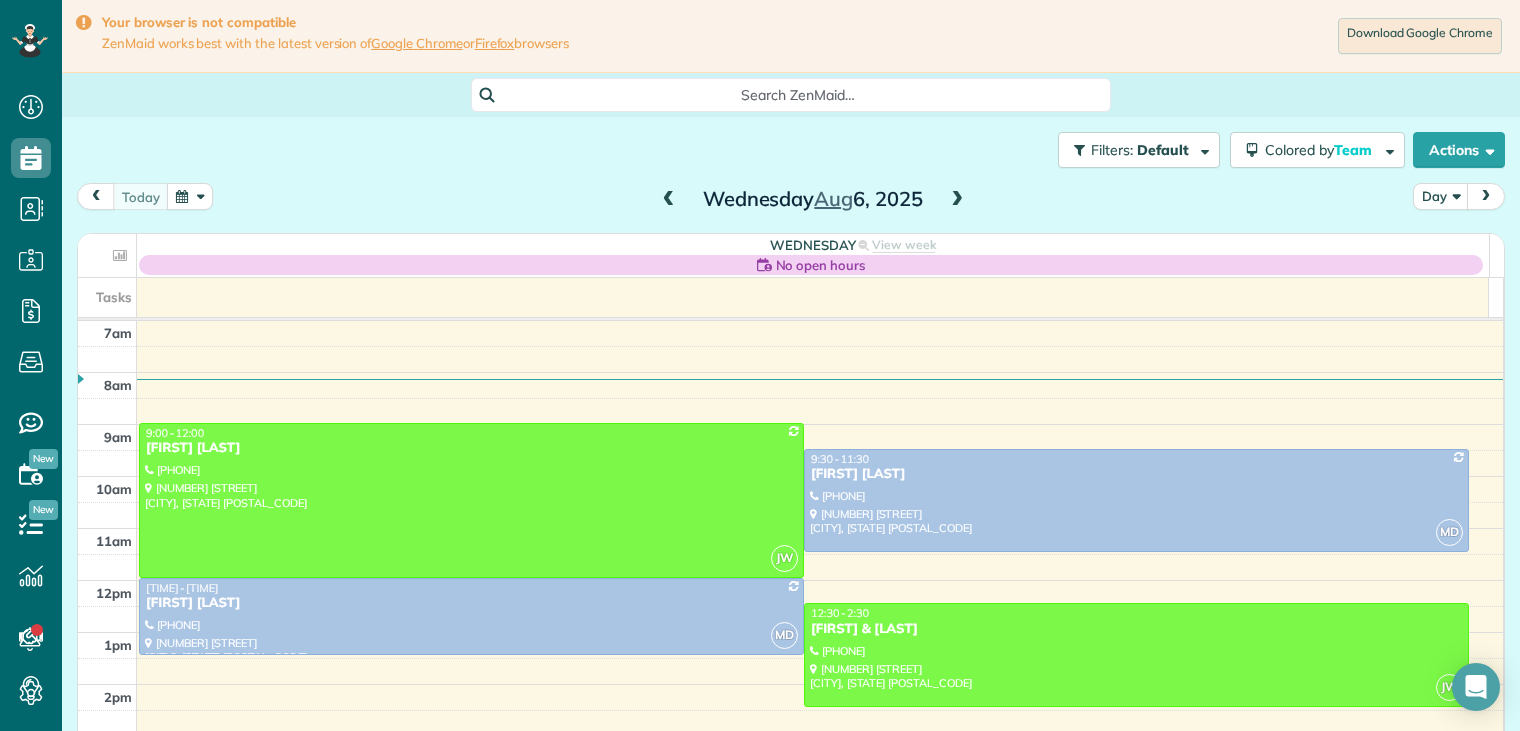 click at bounding box center [957, 200] 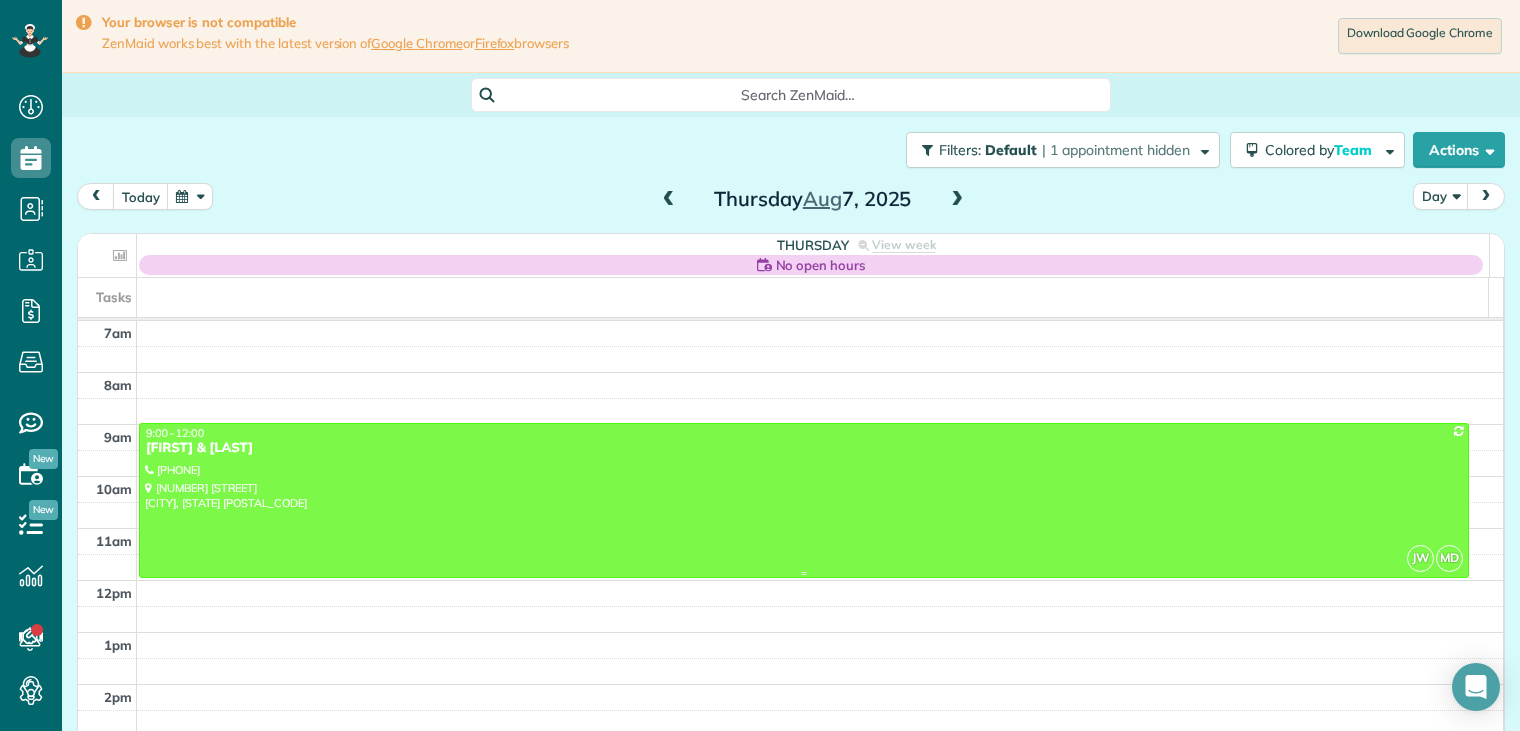 click on "[FIRST] & [LAST]" at bounding box center (804, 448) 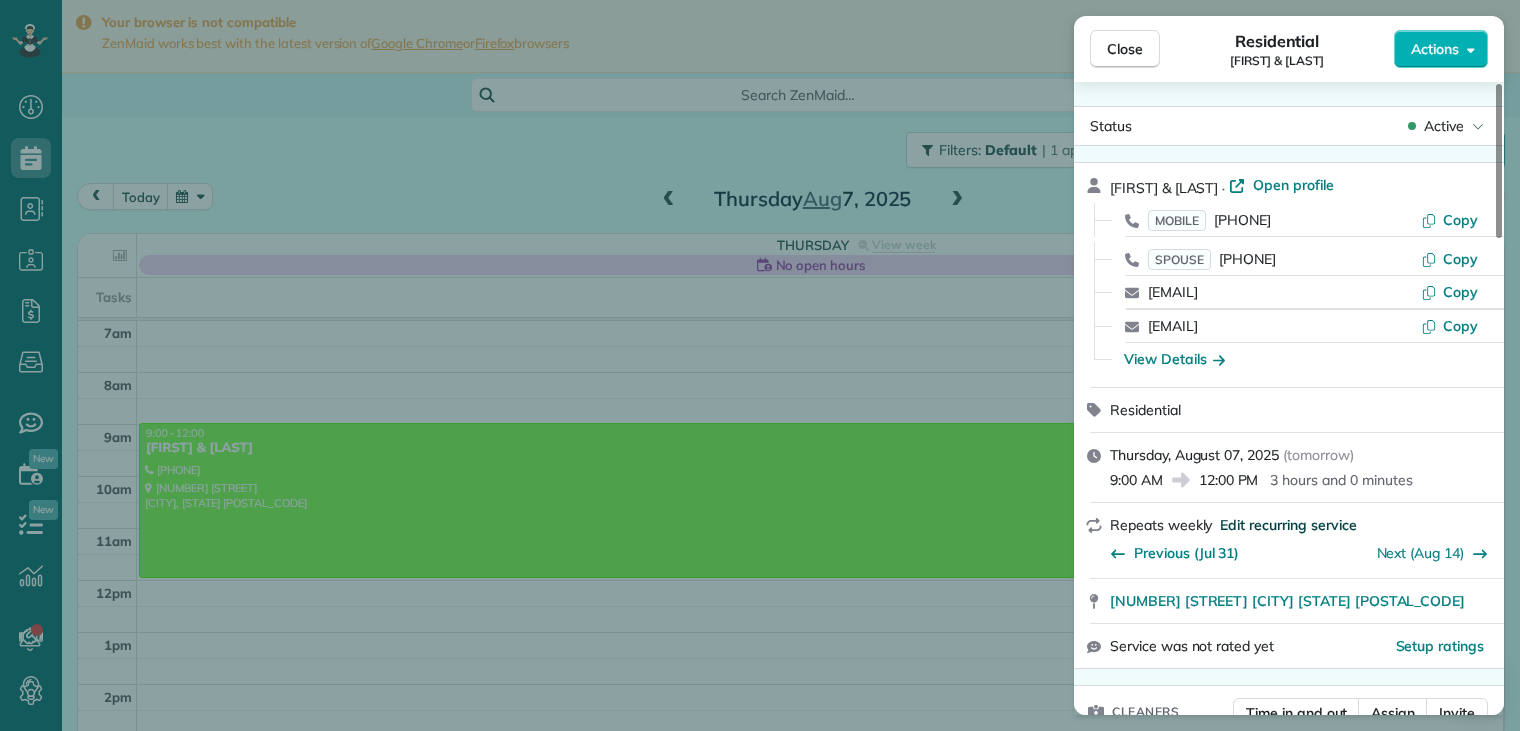 click on "Edit recurring service" at bounding box center [1288, 525] 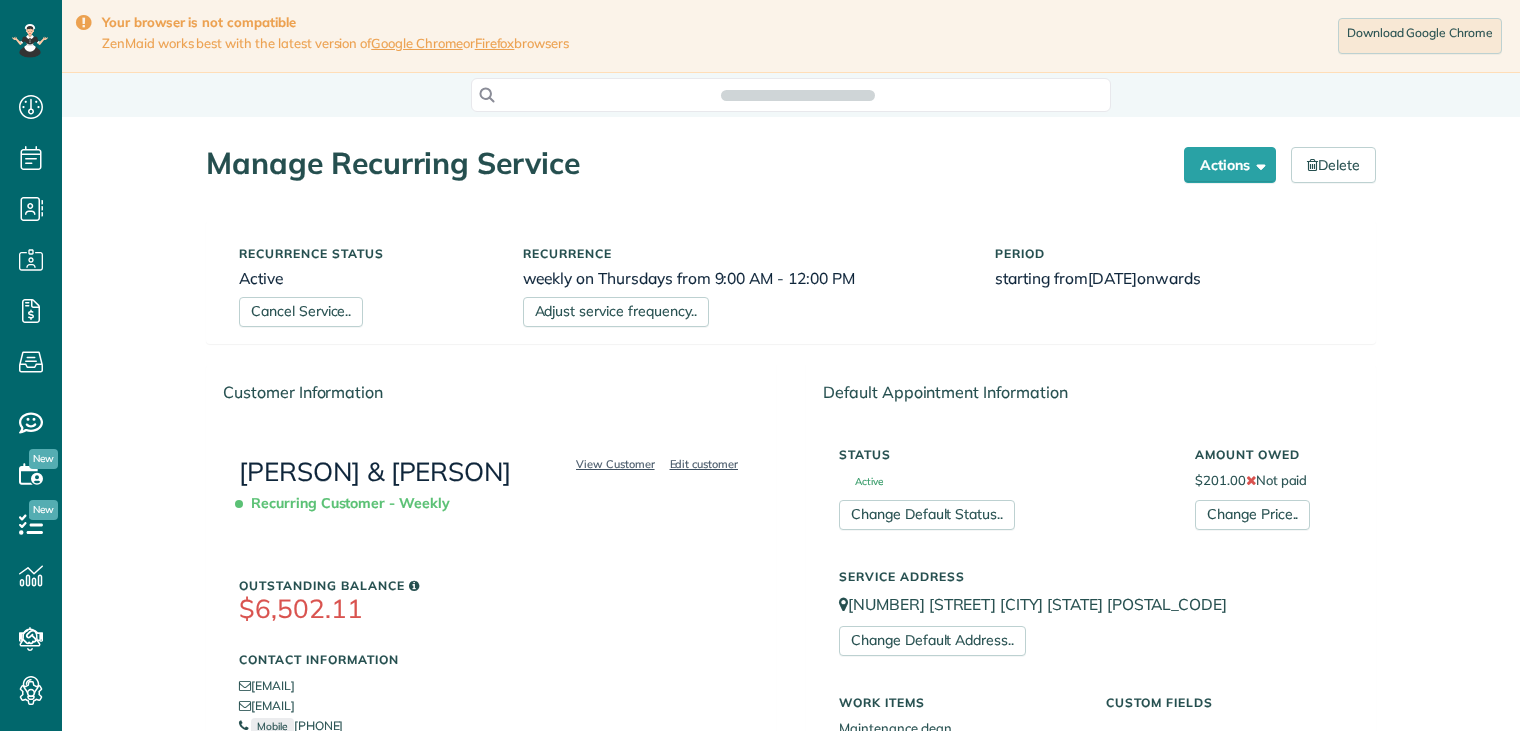 scroll, scrollTop: 0, scrollLeft: 0, axis: both 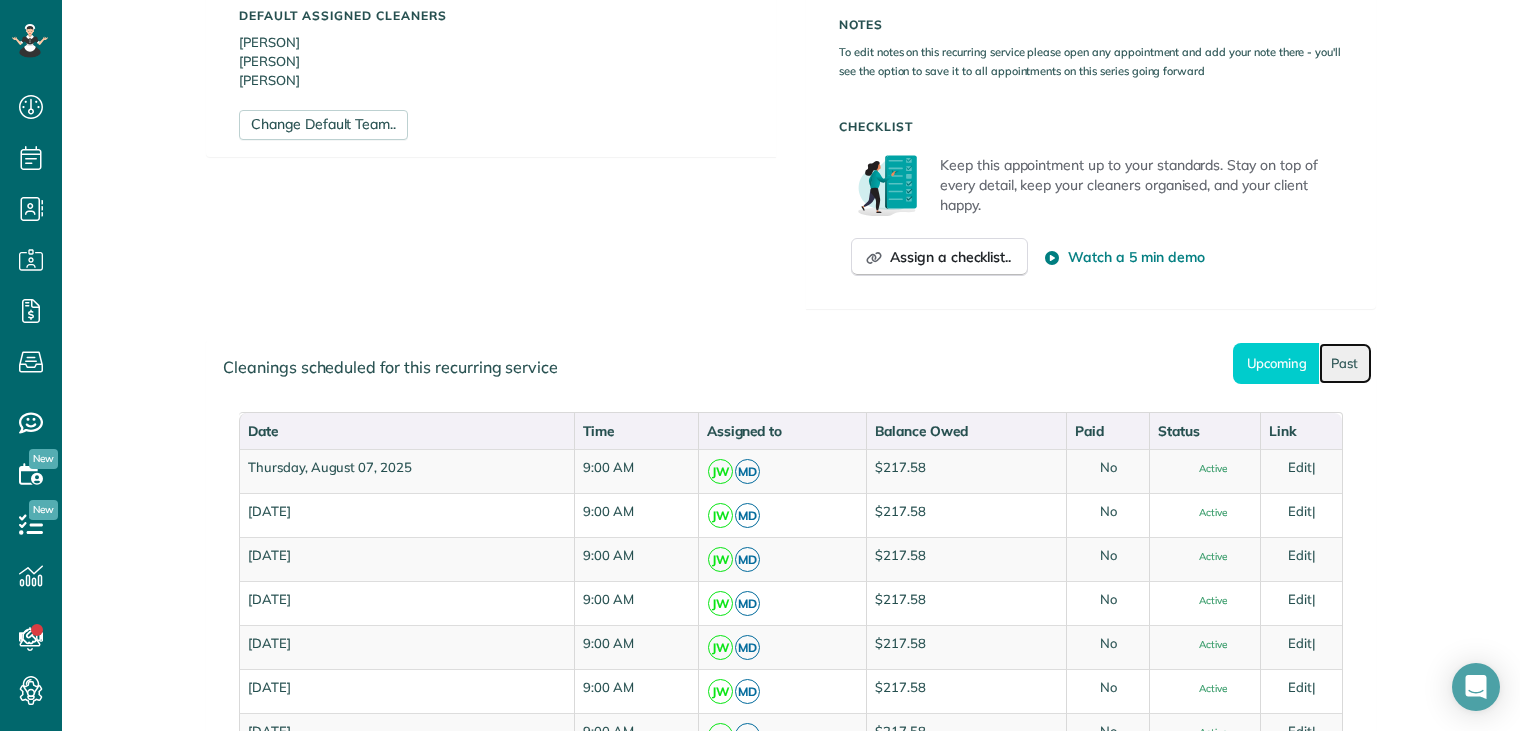 click on "Past" at bounding box center [1345, 363] 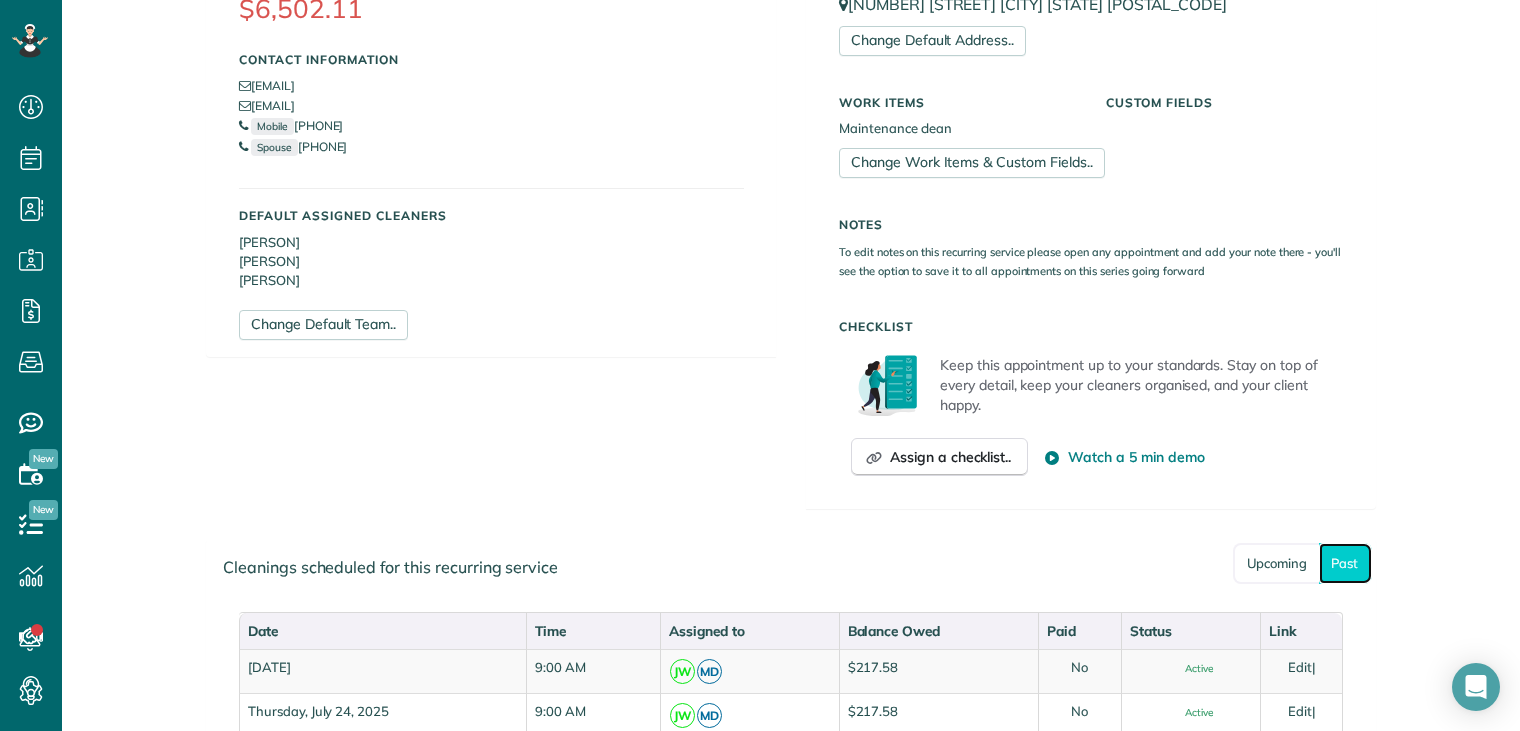 scroll, scrollTop: 300, scrollLeft: 0, axis: vertical 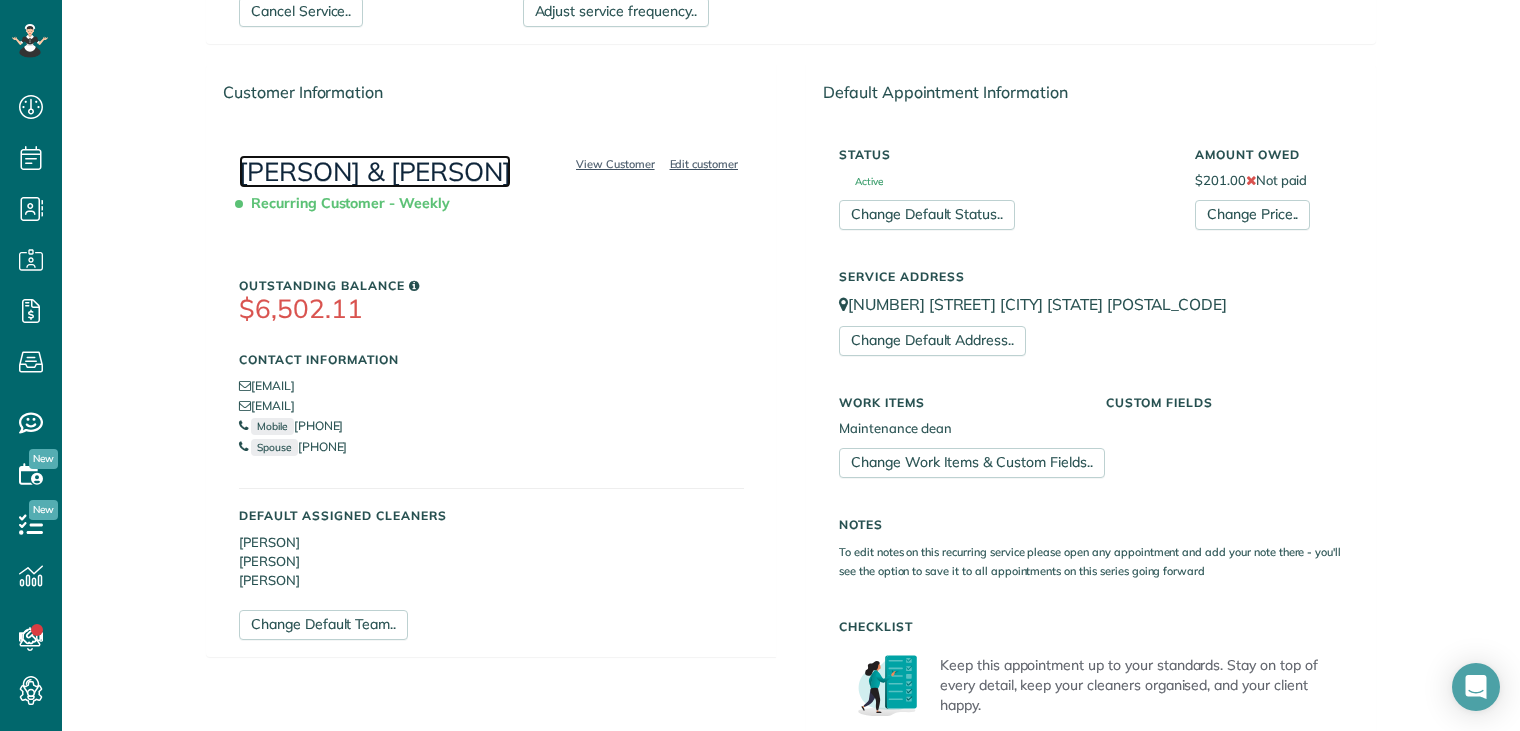 click on "[FIRST] & [FIRST] [LAST]" at bounding box center [375, 171] 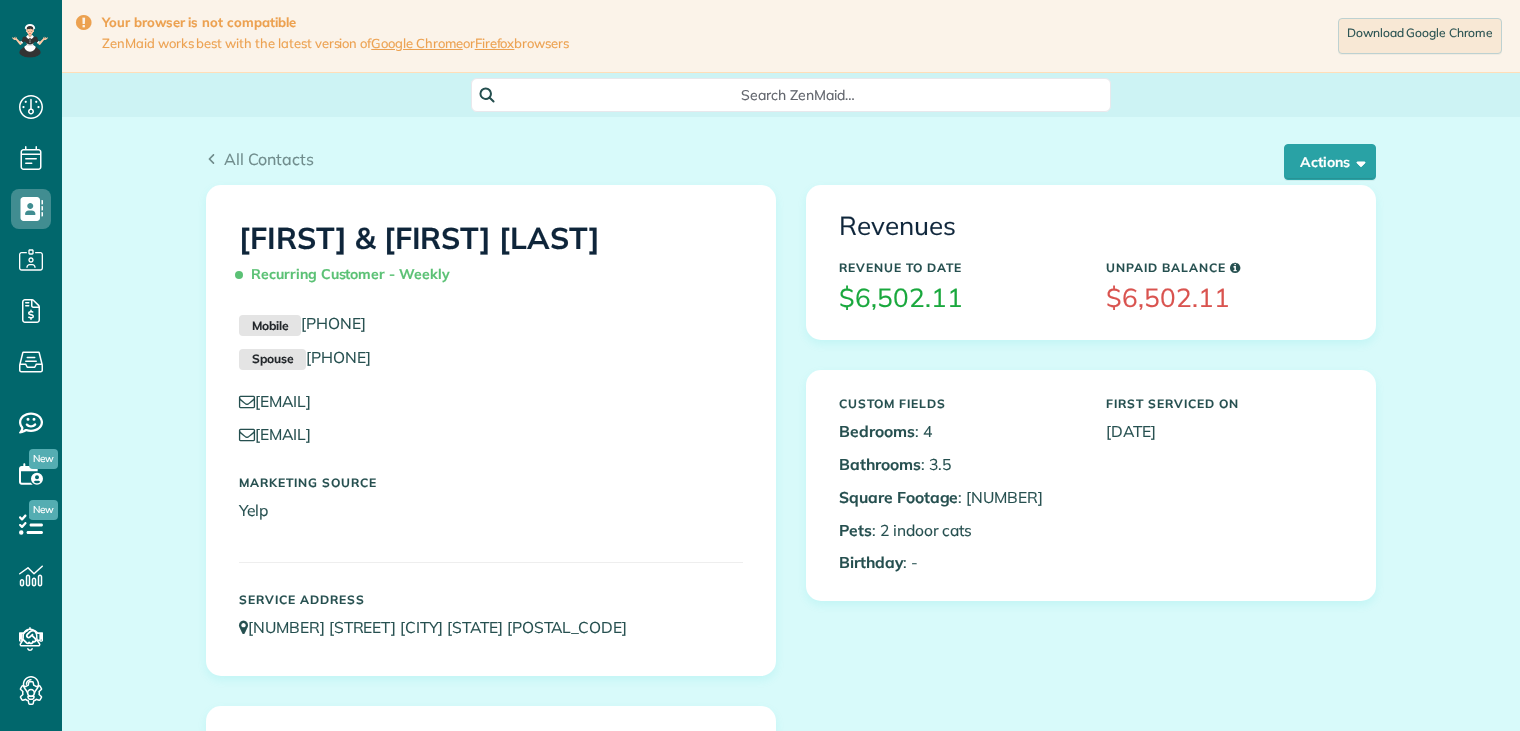scroll, scrollTop: 0, scrollLeft: 0, axis: both 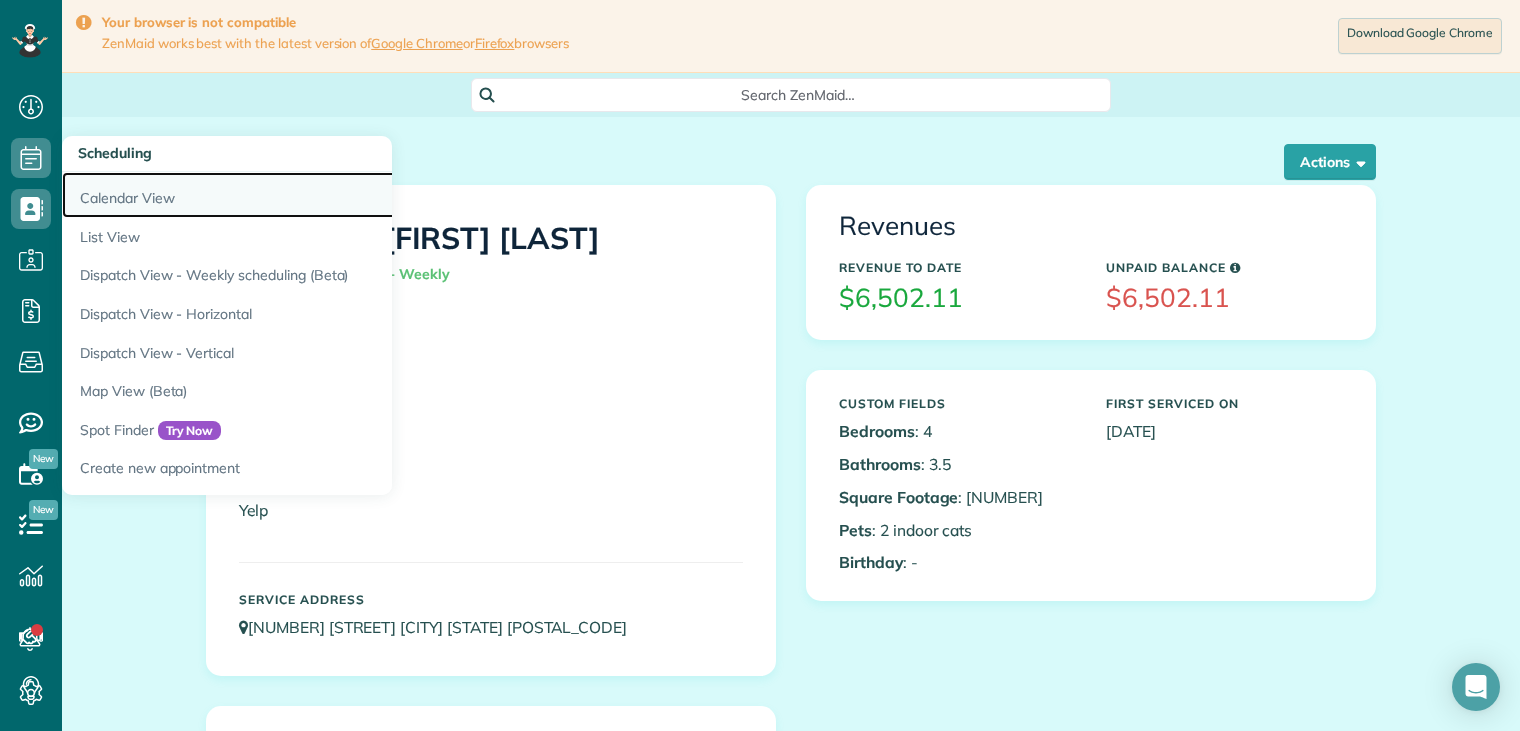 click on "Calendar View" at bounding box center [312, 195] 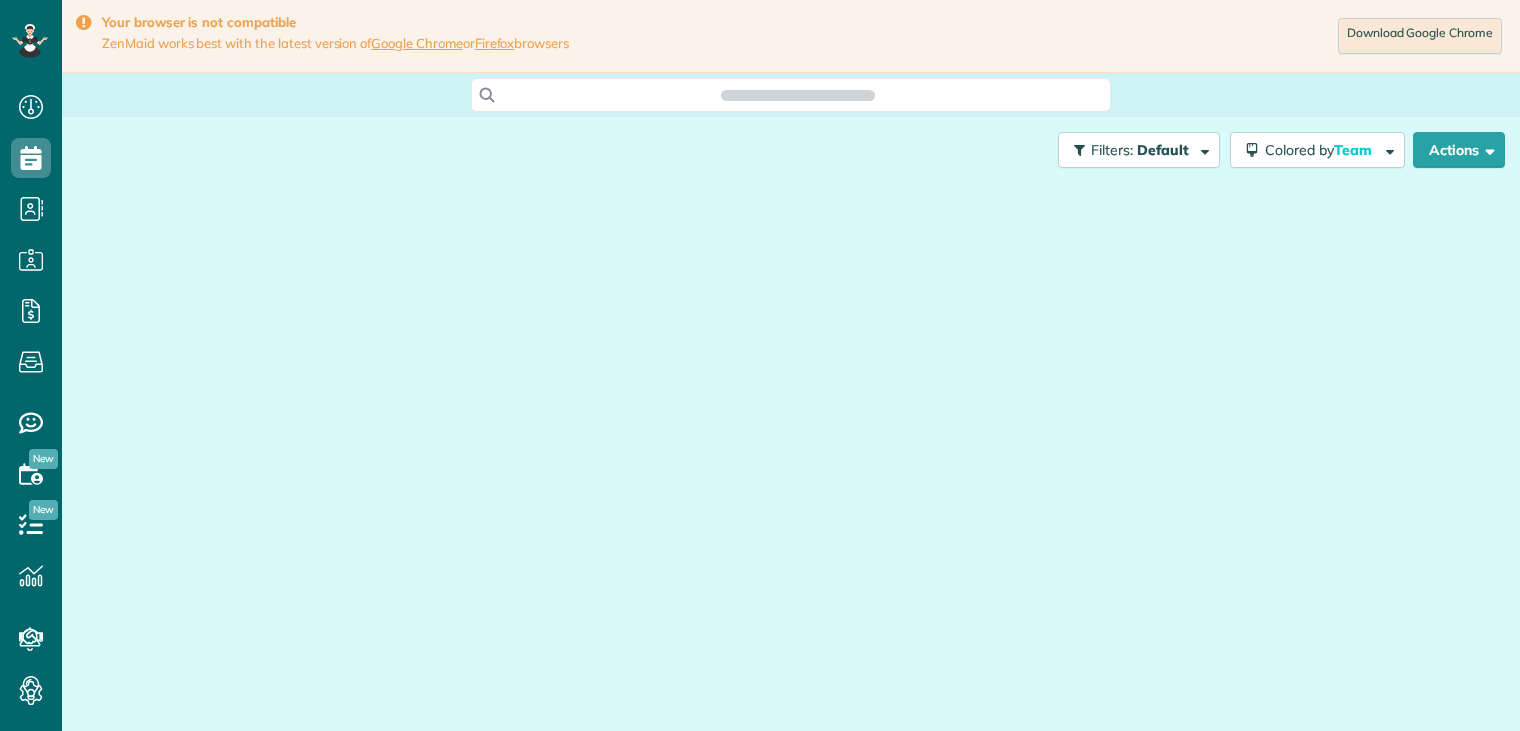 scroll, scrollTop: 0, scrollLeft: 0, axis: both 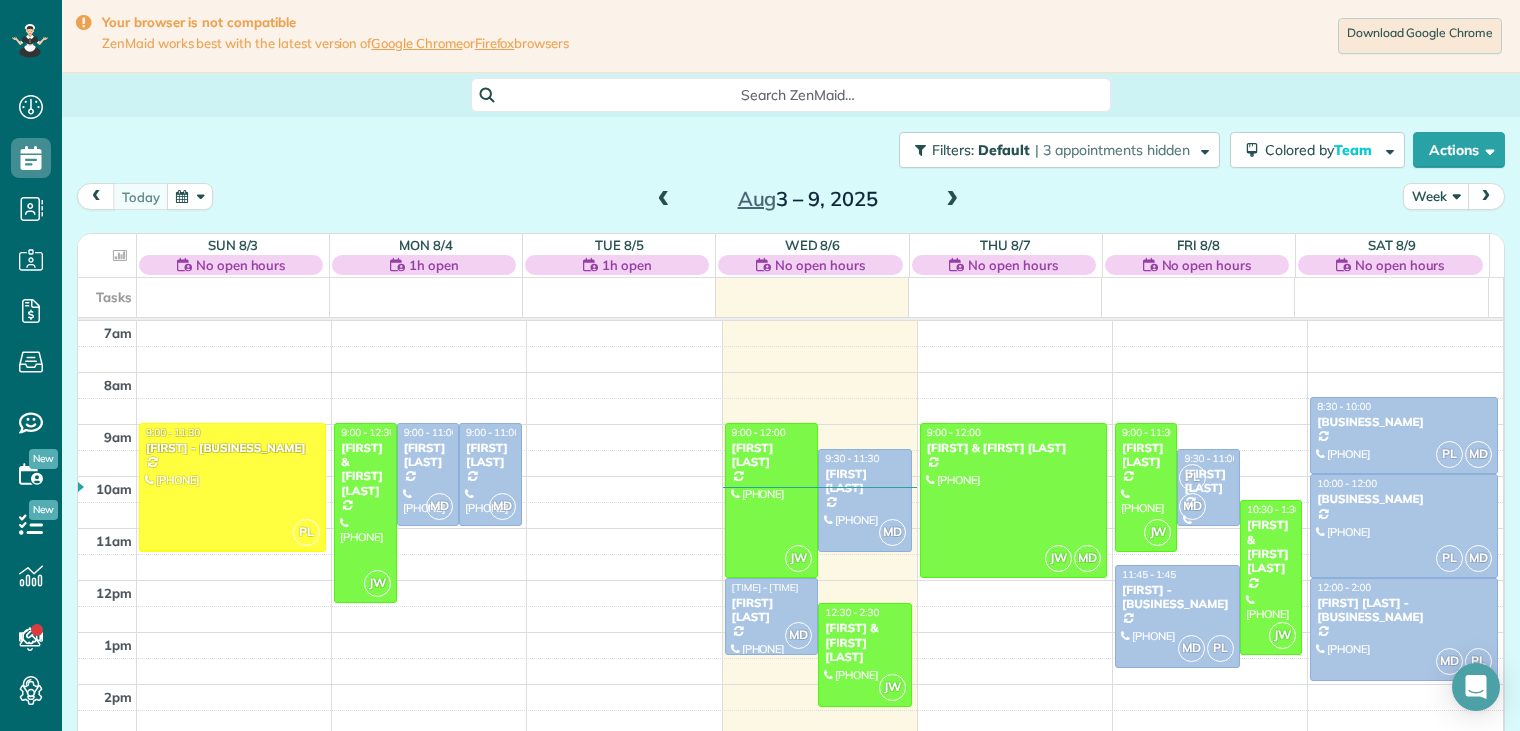 click on "Week" at bounding box center (1436, 196) 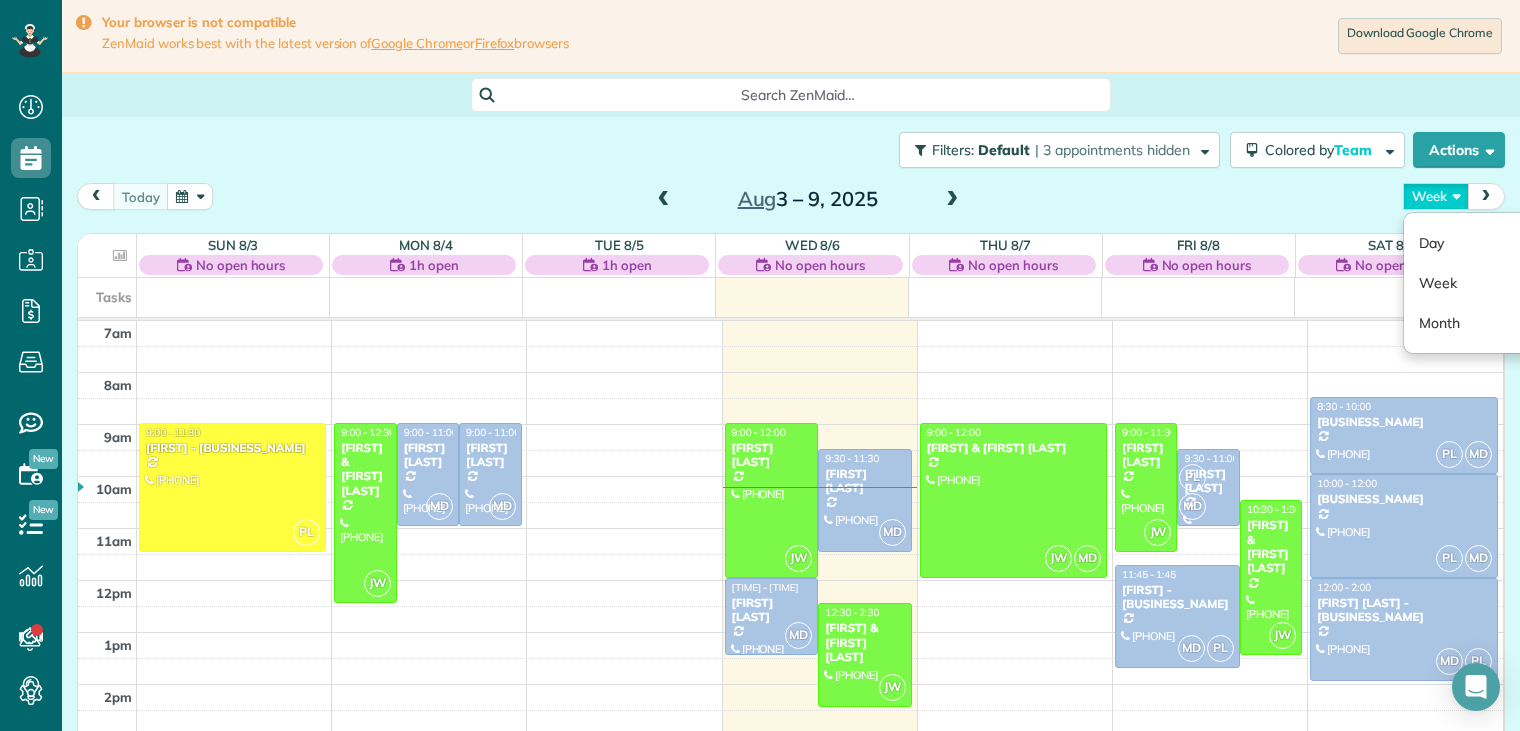 click on "Week" at bounding box center (1436, 196) 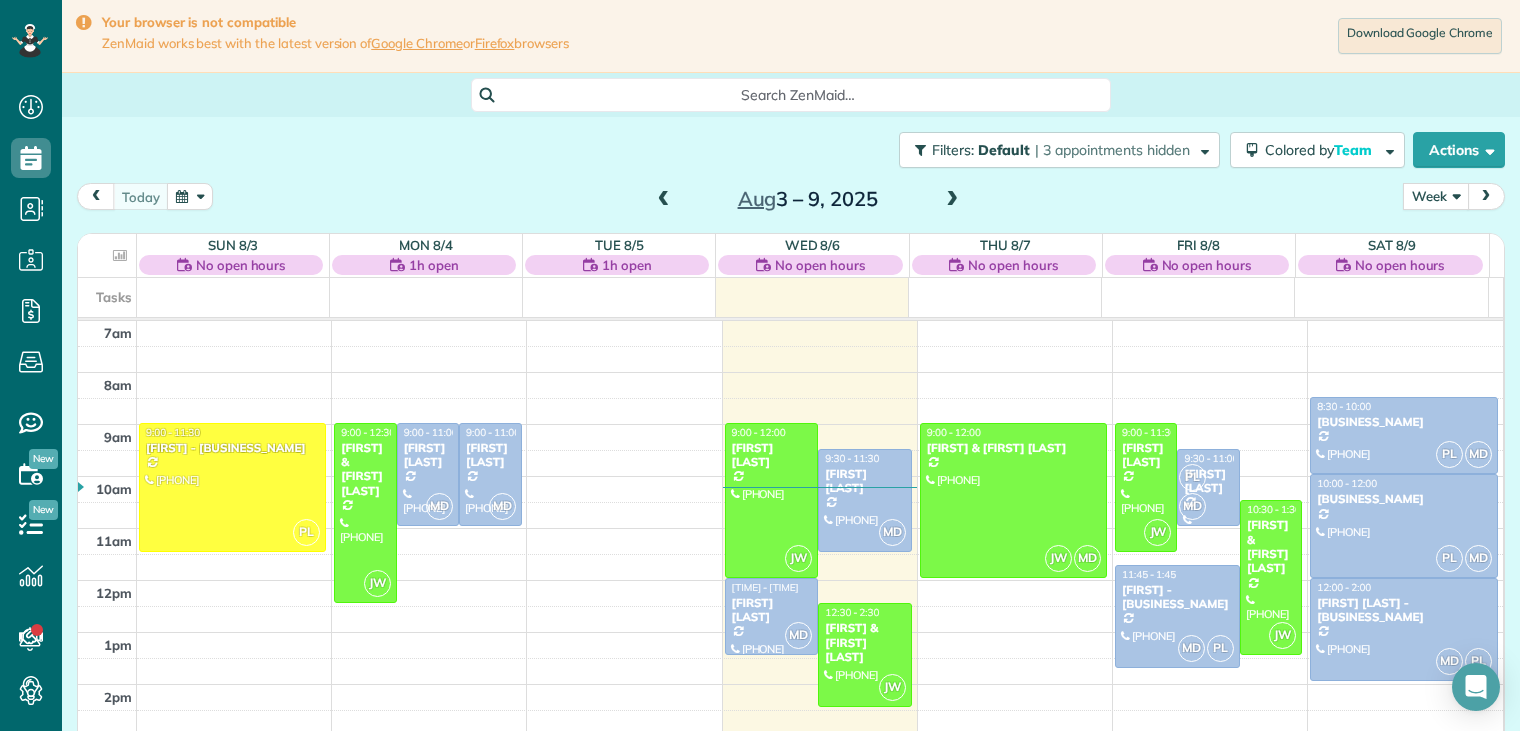click on "Week" at bounding box center (1436, 196) 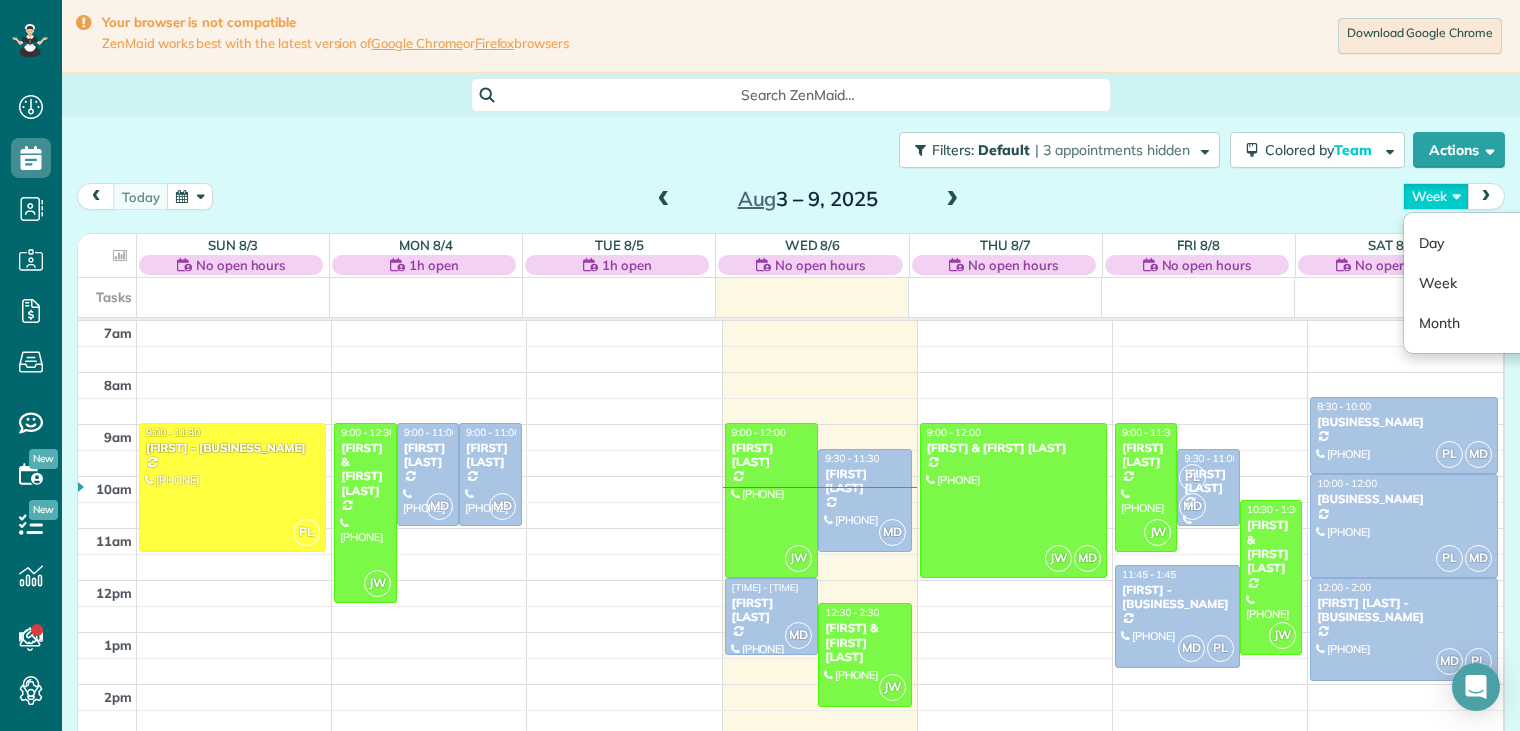 click on "Week" at bounding box center (1436, 196) 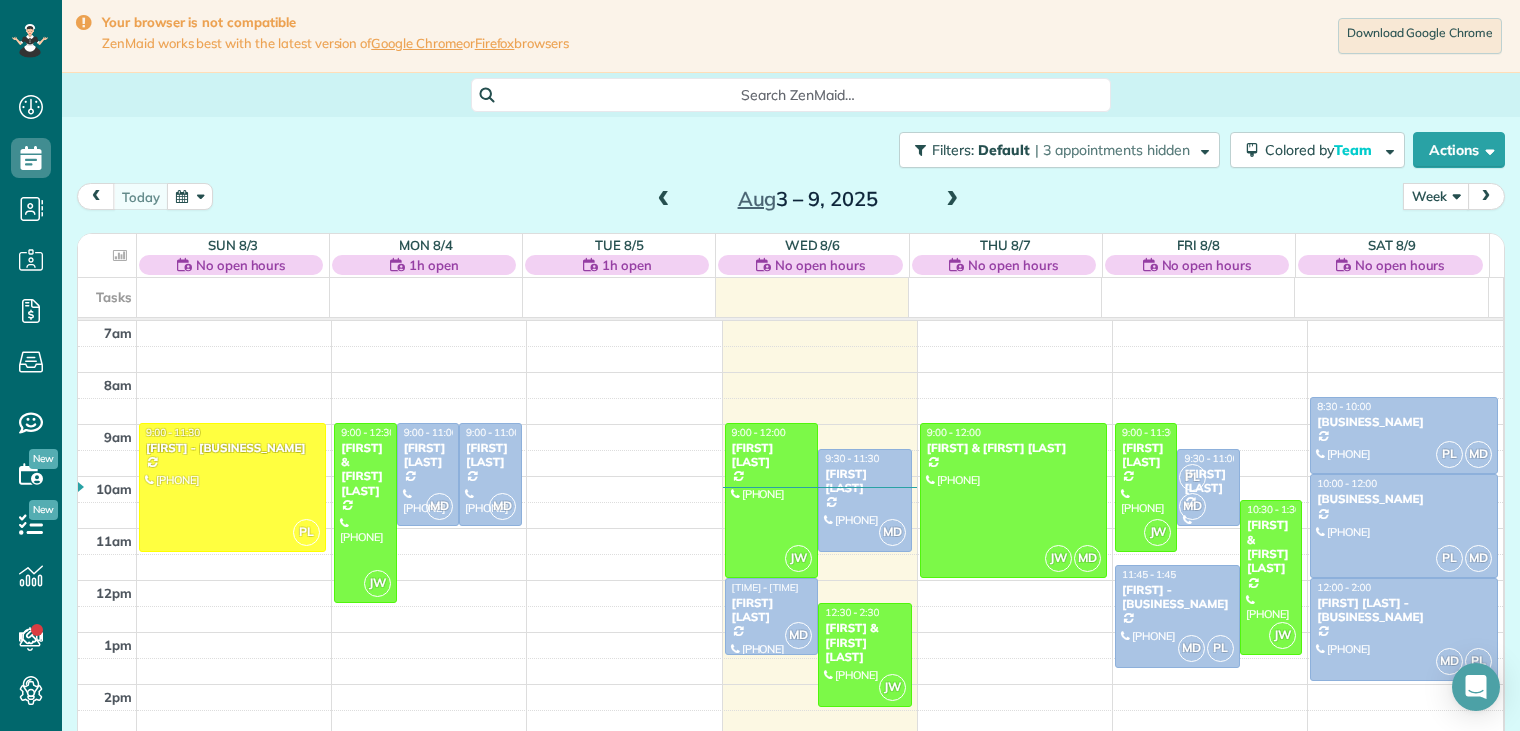 click on "Week" at bounding box center (1436, 196) 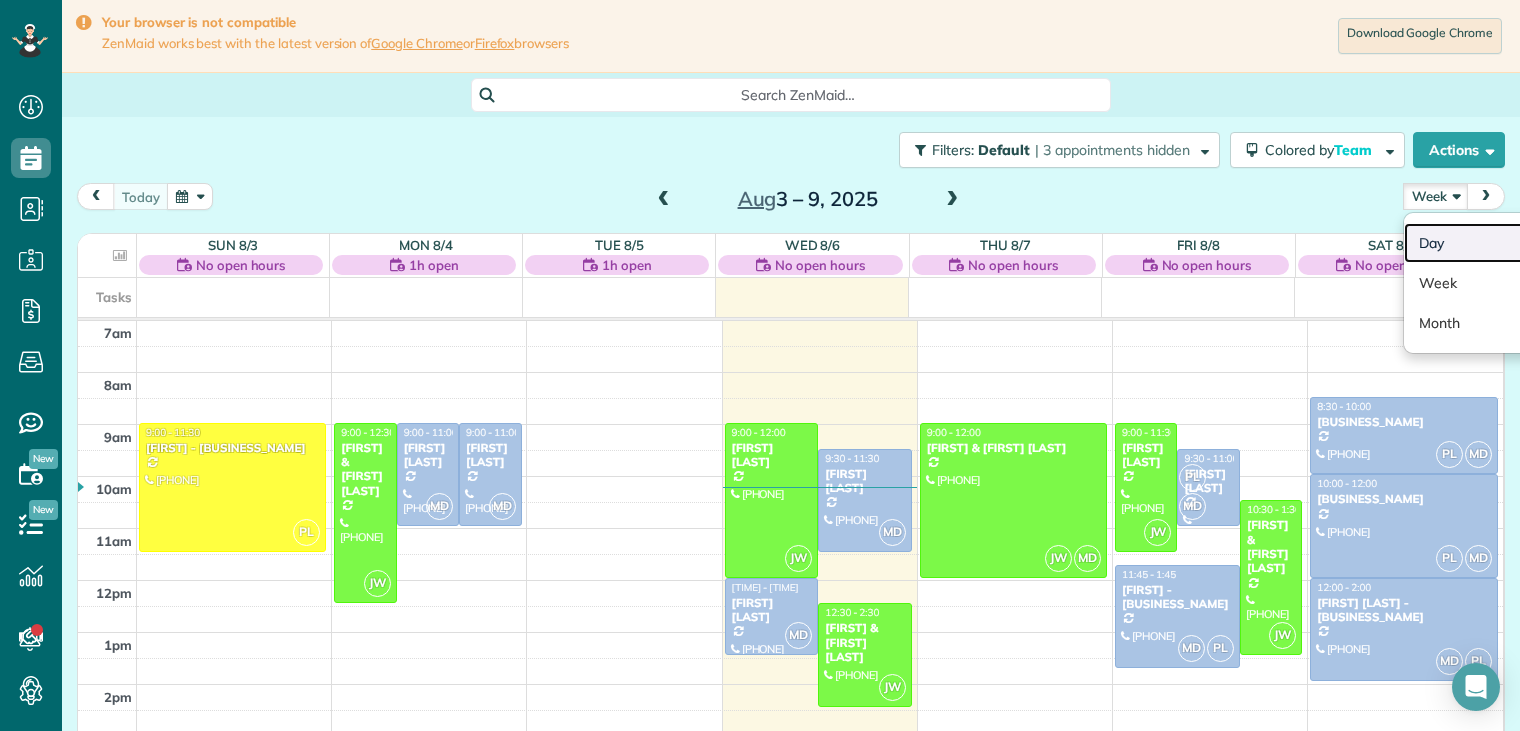 click on "Day" at bounding box center (1483, 243) 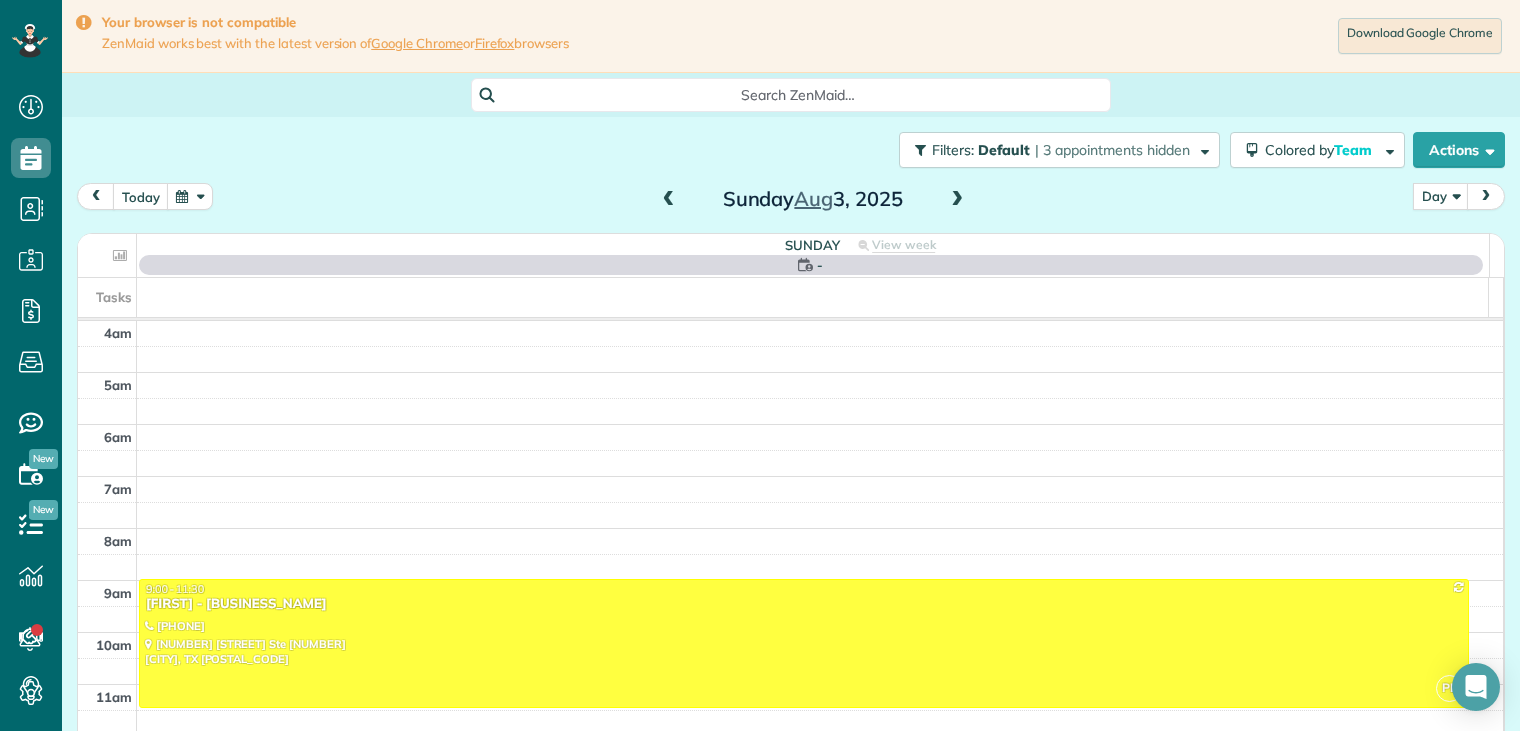 click on "Sunday -
View week $220.00 2.5  Man Hours 1  Appointments 0% Paid All Assigned" at bounding box center [813, 255] 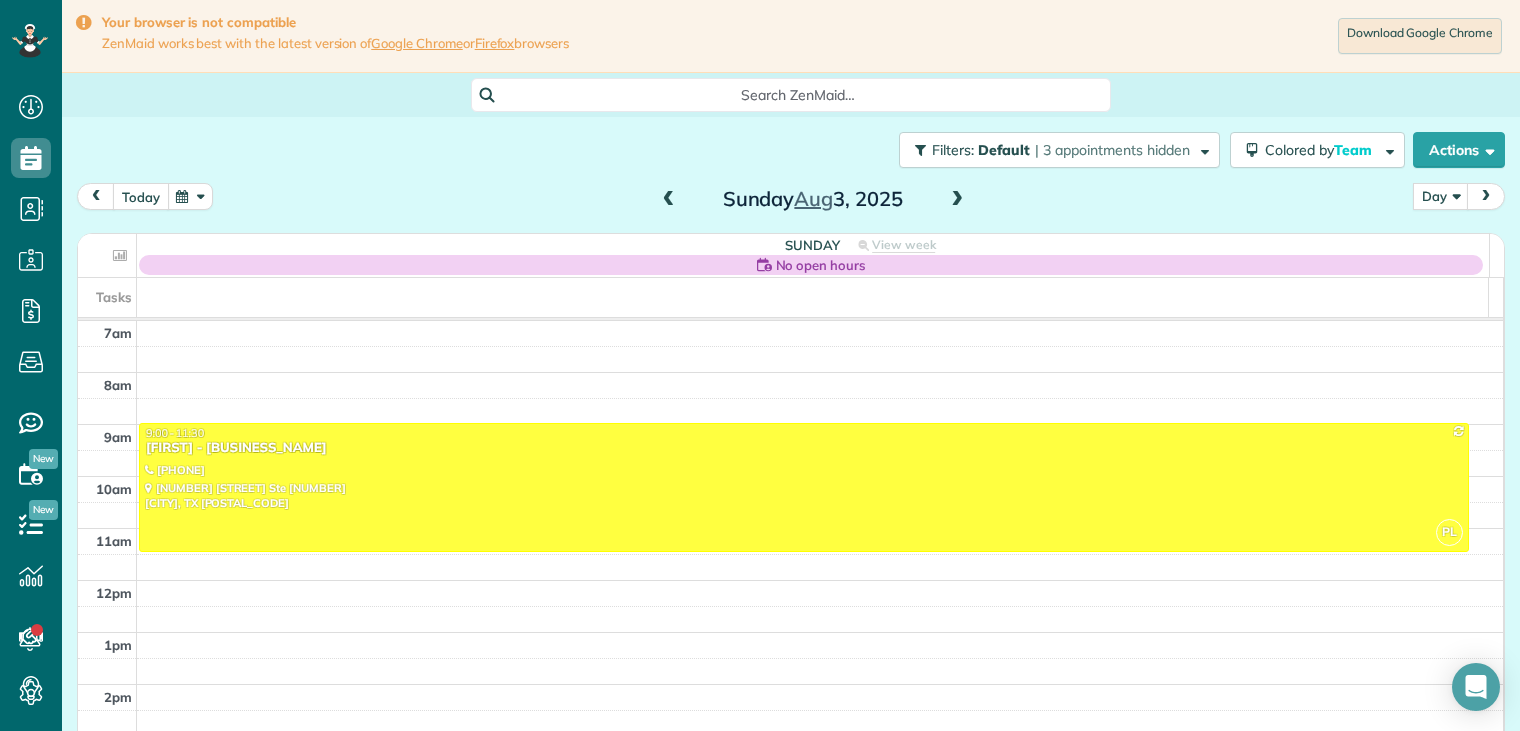 click on "today" at bounding box center (141, 196) 